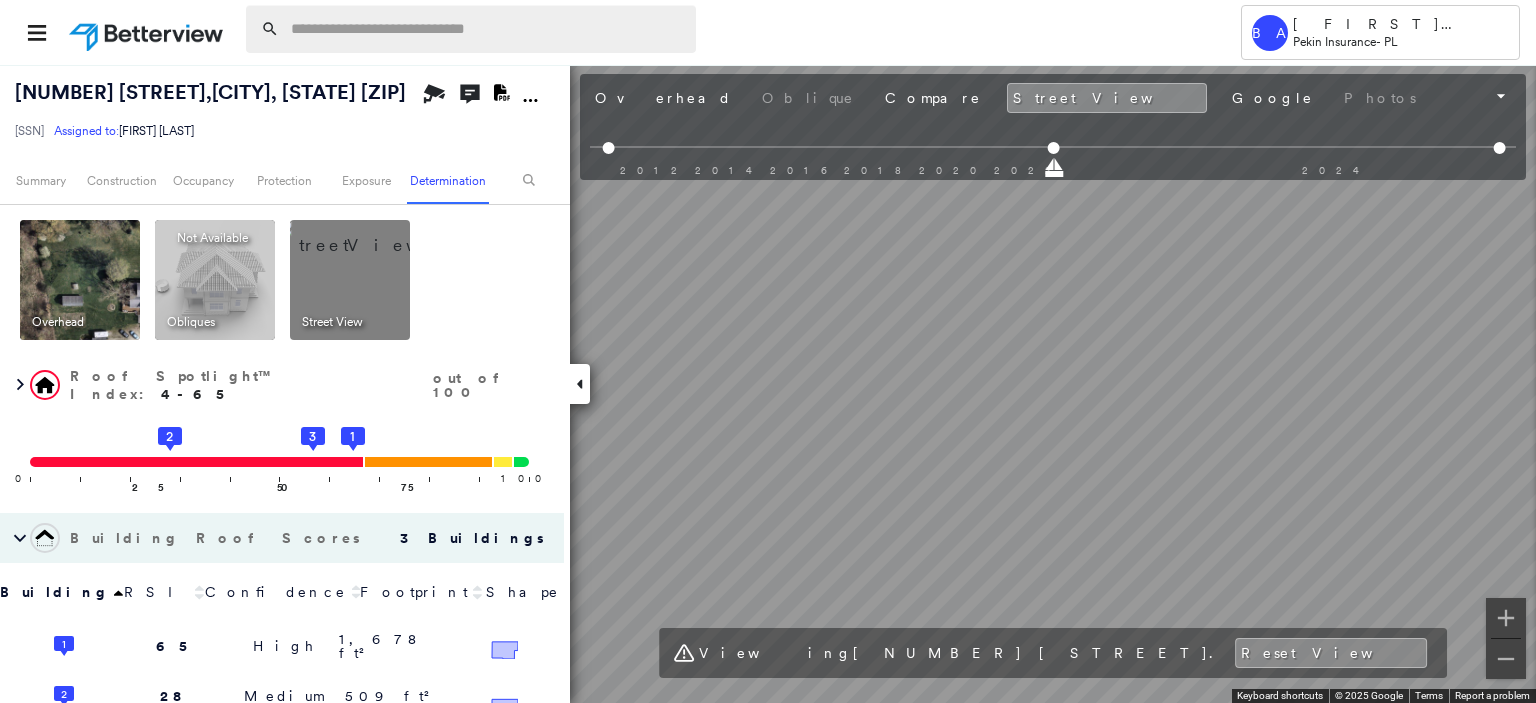 scroll, scrollTop: 0, scrollLeft: 0, axis: both 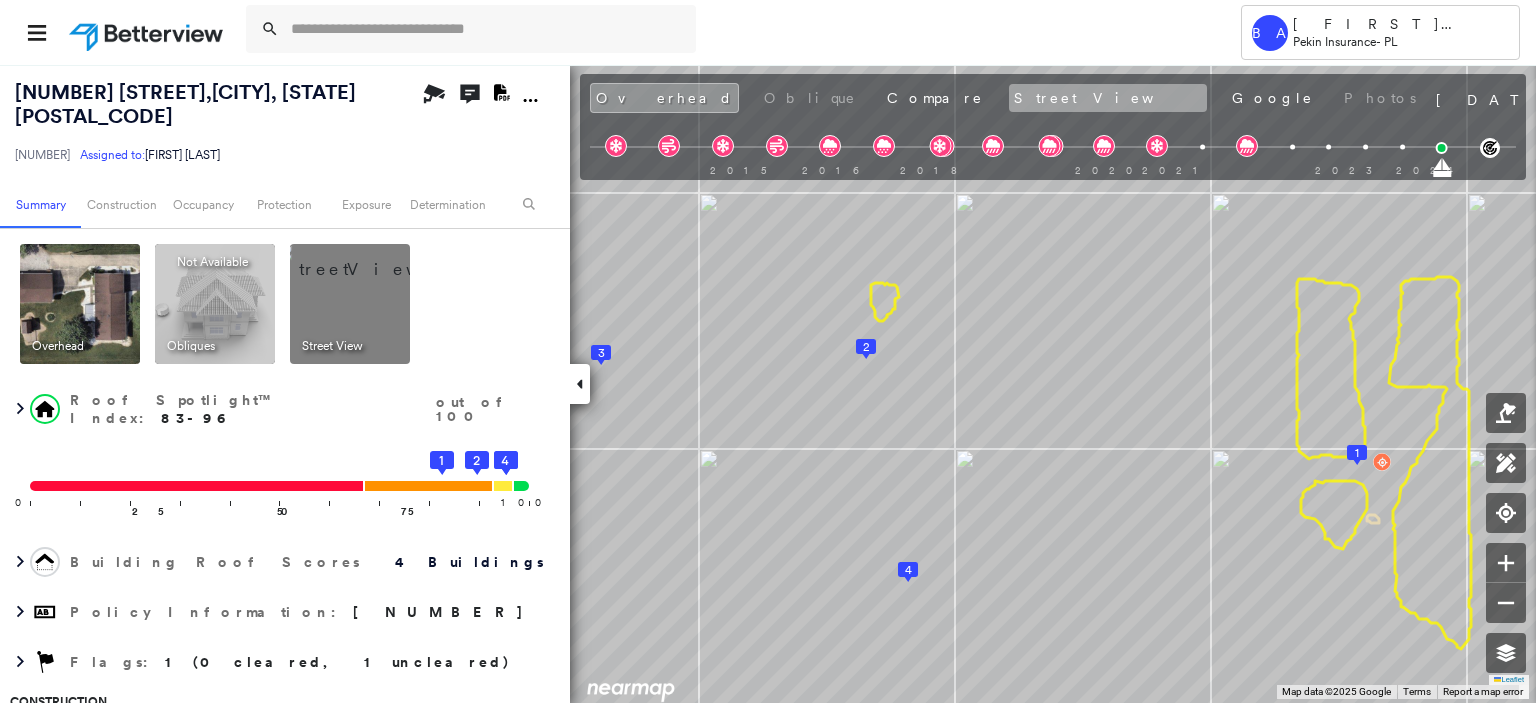 click on "Street View" at bounding box center [1108, 98] 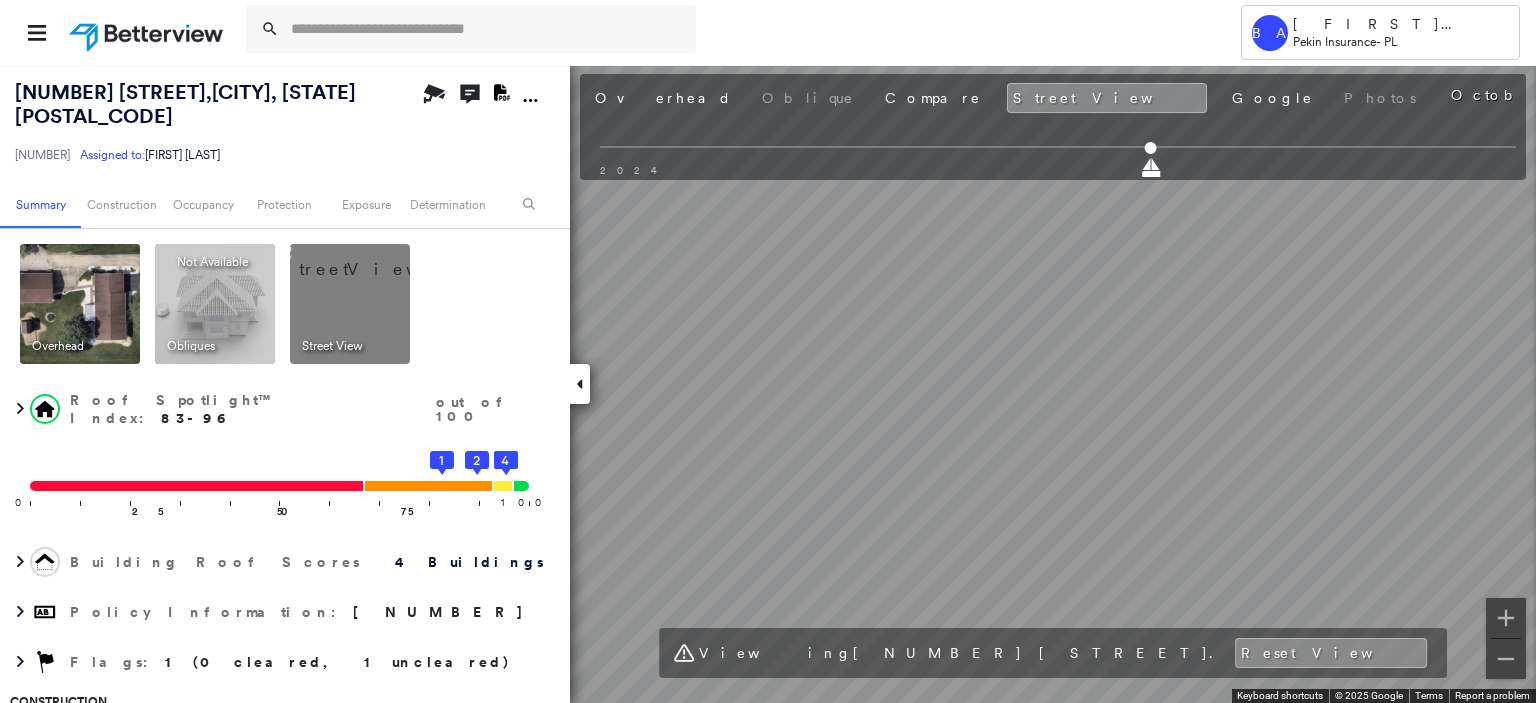 click on "Tower BA [FIRST] [LAST] Pekin Insurance - PL [NUMBER] [STREET] , [CITY], [STATE] [POSTAL_CODE] [NUMBER] Assigned to: [FIRST] [LAST] Assigned to: [FIRST] [LAST] [NUMBER] Assigned to: [FIRST] [LAST] Open Comments Download PDF Report Summary Construction Occupancy Protection Exposure Determination Overhead Obliques Not Available ; Street View Roof Spotlight™ Index : 83-96 out of 100 0 100 25 50 75 1 2 3 4 Building Roof Scores 4 Buildings Policy Information : [NUMBER] Flags : 1 (0 cleared, 1 uncleared) Construction Roof Spotlights : Staining, Vent Property Features Roof Size & Shape : 4 buildings BuildZoom - Building Permit Data and Analysis Occupancy Place Detail Protection Exposure FEMA Risk Index Additional Perils Determination Flags : 1 (0 cleared, 1 uncleared) Uncleared Flags (1) Cleared Flags (0) Low Low Priority Flagged [DATE] Clear Action Taken New Entry History Quote/New Business Terms & Conditions Added ACV Endorsement Added Cosmetic Endorsement Inspection/Loss Control General" at bounding box center (768, 351) 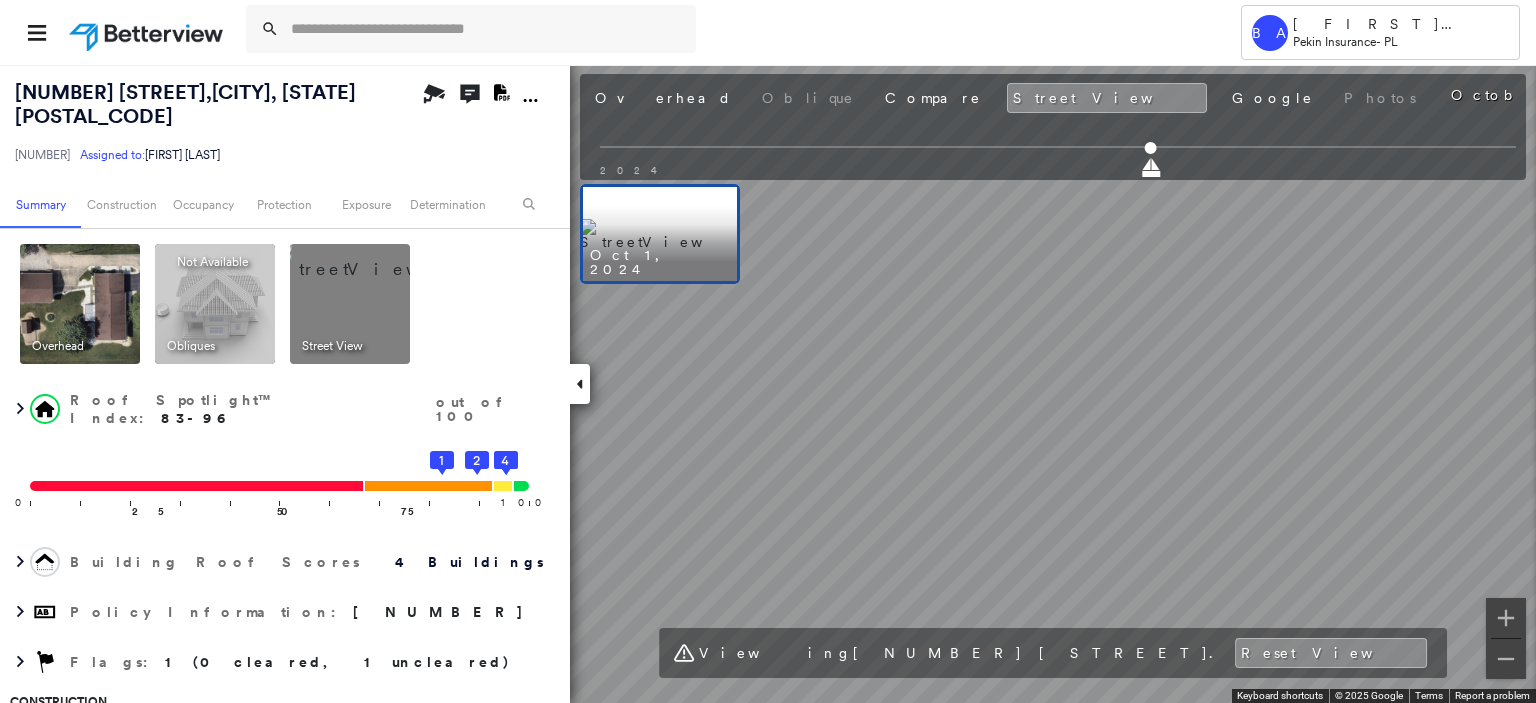 click on "Overhead Oblique Compare Street View Google Photos" at bounding box center [1005, 98] 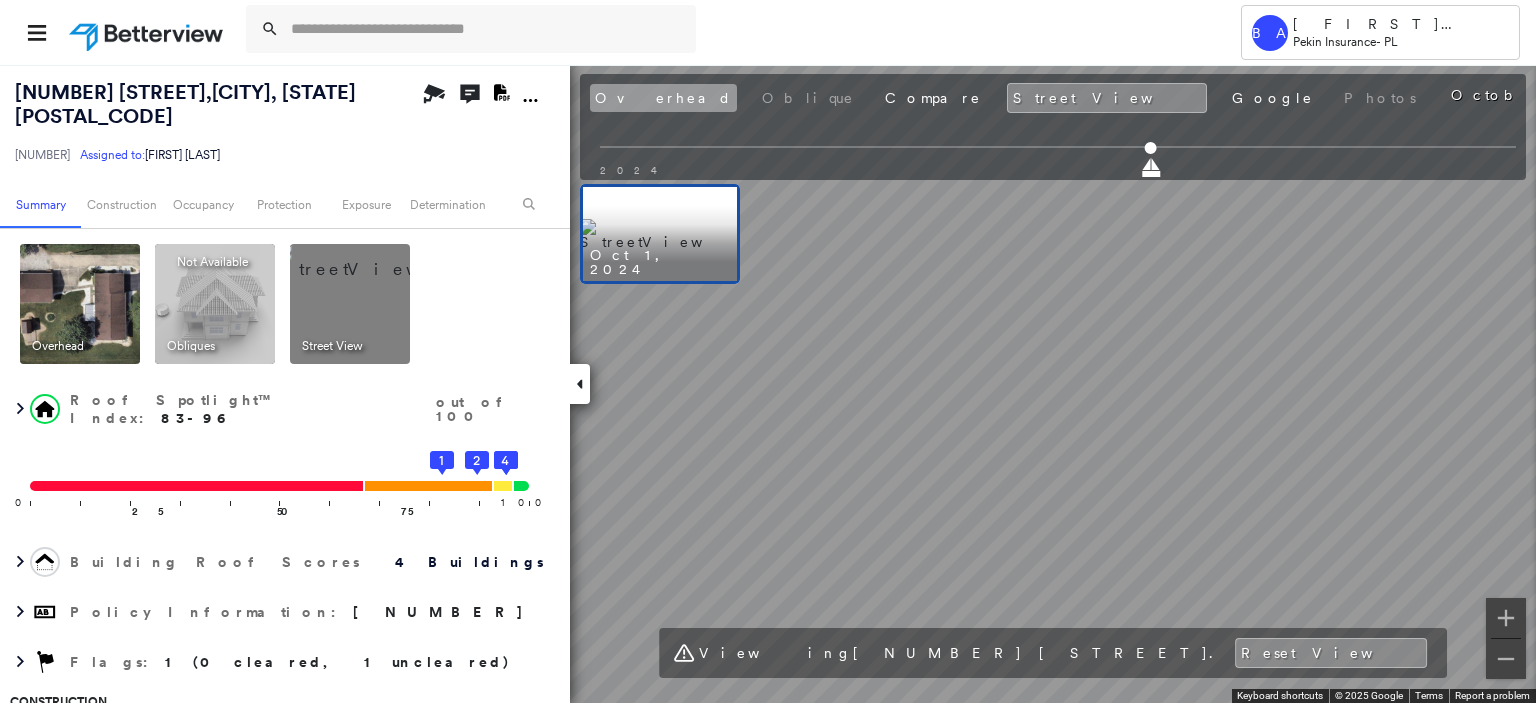 click on "Overhead" at bounding box center (663, 98) 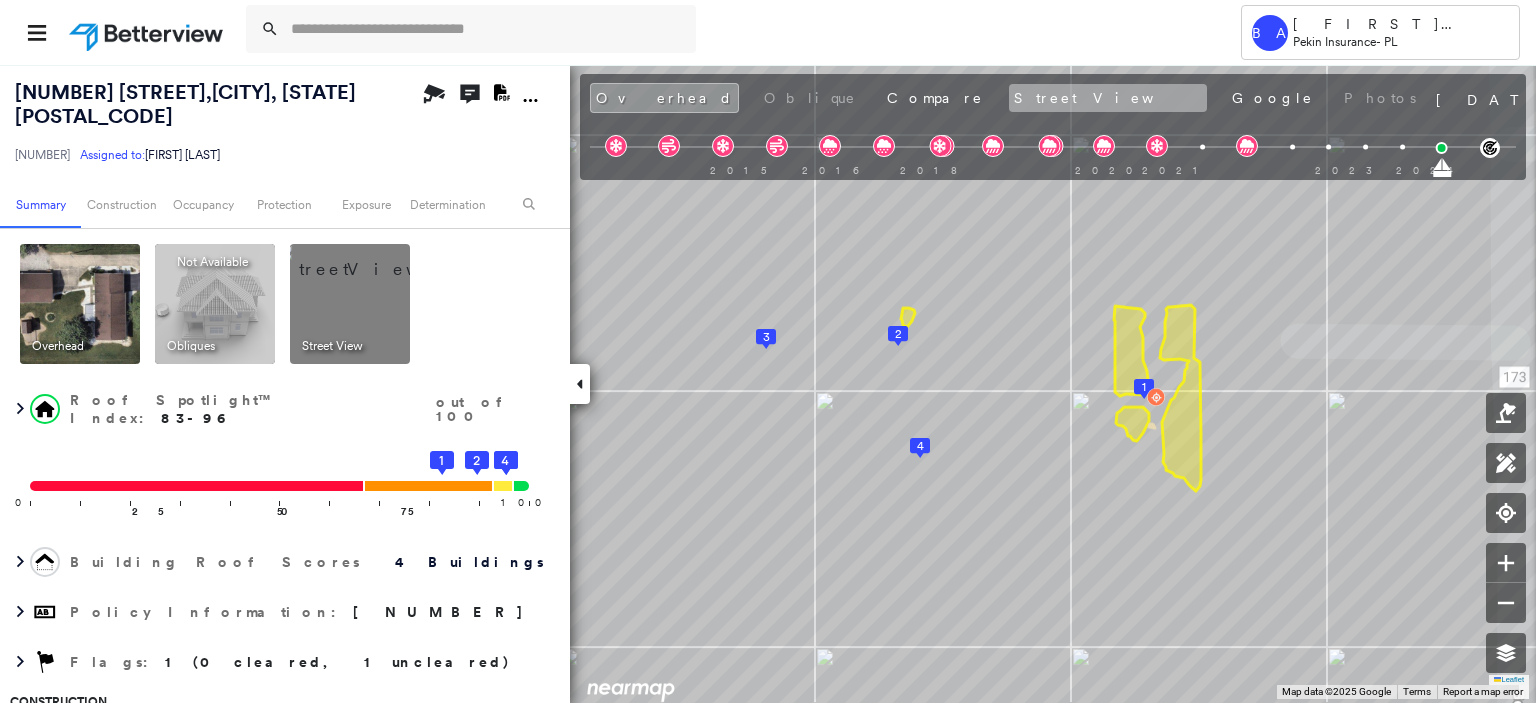 click on "Street View" at bounding box center [1108, 98] 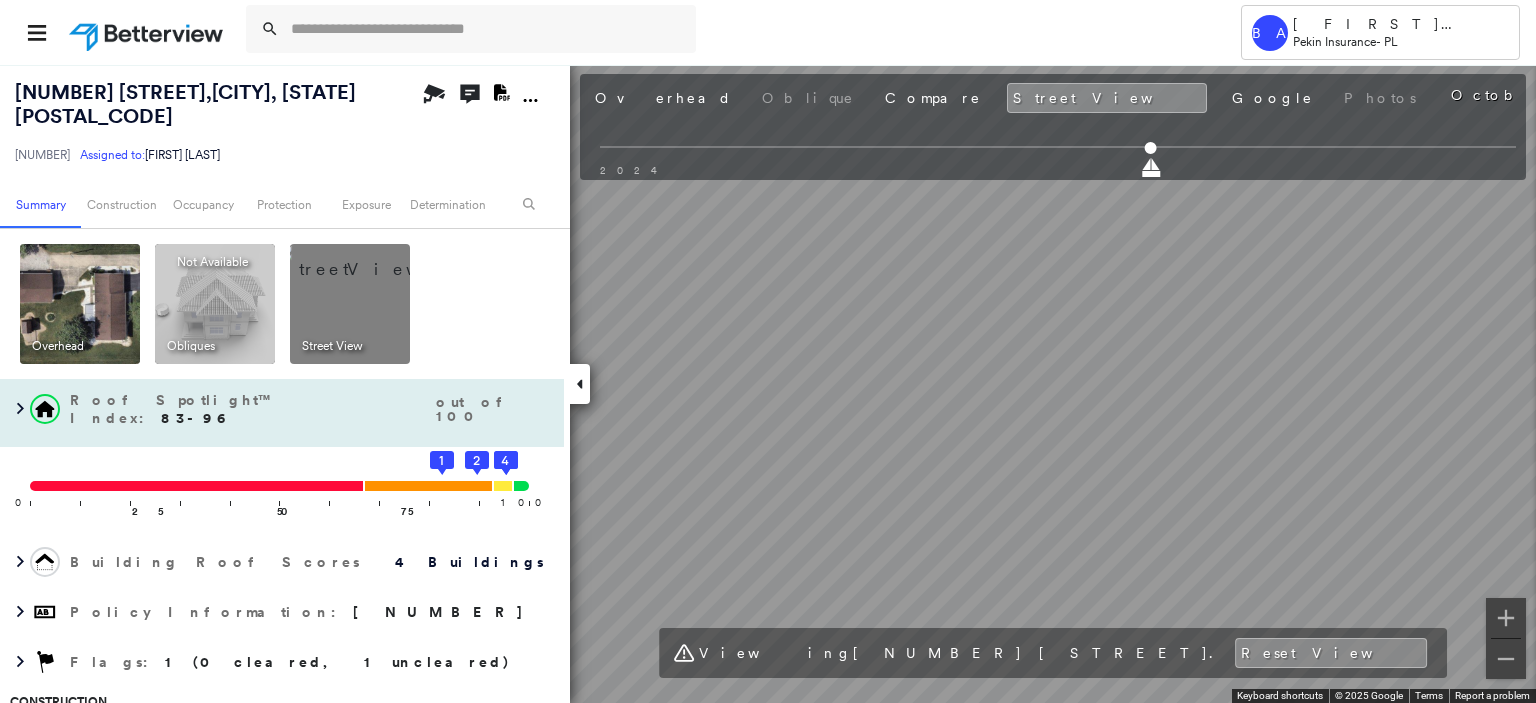 click on "[NUMBER] [STREET] , [CITY], [STATE] [POSTAL_CODE] [NUMBER] Assigned to: [FIRST] [LAST] Assigned to: [FIRST] [LAST] [NUMBER] Assigned to: [FIRST] [LAST] Open Comments Download PDF Report Summary Construction Occupancy Protection Exposure Determination Overhead Obliques Not Available ; Street View Roof Spotlight™ Index : 83-96 out of 100 0 100 25 50 75 1 2 3 4 Building Roof Scores 4 Buildings Policy Information : [NUMBER] Flags : 1 (0 cleared, 1 uncleared) Construction Roof Spotlights : Staining, Vent Property Features Roof Size & Shape : 4 buildings BuildZoom - Building Permit Data and Analysis Occupancy Place Detail Protection Exposure FEMA Risk Index Additional Perils Determination Flags : 1 (0 cleared, 1 uncleared) Uncleared Flags (1) Cleared Flags (0) Low Low Priority Flagged [DATE] Clear Action Taken New Entry History Quote/New Business Terms & Conditions Added ACV Endorsement Added Cosmetic Endorsement Inspection/Loss Control Report Information Added to Inspection Survey General Save" at bounding box center [768, 383] 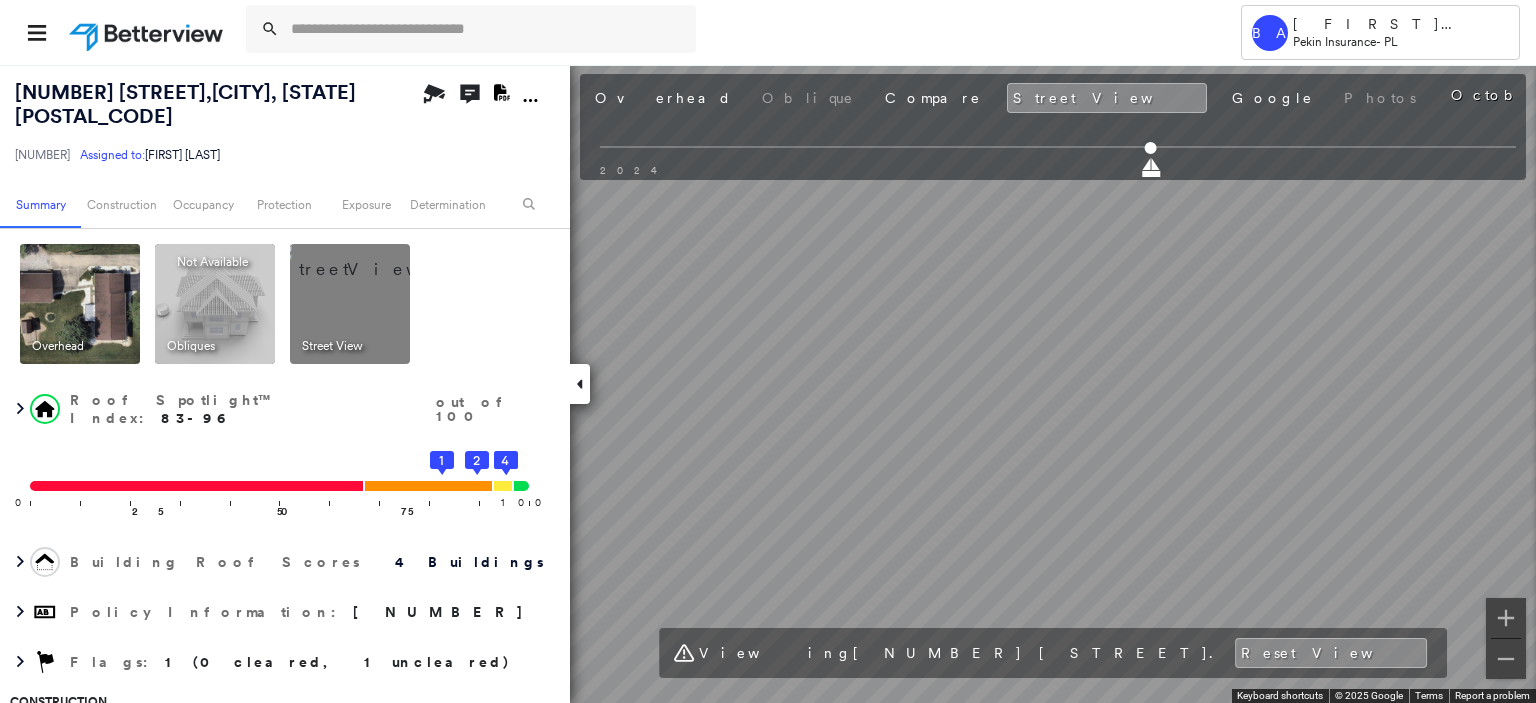 click on "Tower BA [FIRST] [LAST] Pekin Insurance - PL [NUMBER] [STREET] , [CITY], [STATE] [POSTAL_CODE] [NUMBER] Assigned to: [FIRST] [LAST] Assigned to: [FIRST] [LAST] [NUMBER] Assigned to: [FIRST] [LAST] Open Comments Download PDF Report Summary Construction Occupancy Protection Exposure Determination Overhead Obliques Not Available ; Street View Roof Spotlight™ Index : 83-96 out of 100 0 100 25 50 75 1 2 3 4 Building Roof Scores 4 Buildings Policy Information : [NUMBER] Flags : 1 (0 cleared, 1 uncleared) Construction Roof Spotlights : Staining, Vent Property Features Roof Size & Shape : 4 buildings BuildZoom - Building Permit Data and Analysis Occupancy Place Detail Protection Exposure FEMA Risk Index Additional Perils Determination Flags : 1 (0 cleared, 1 uncleared) Uncleared Flags (1) Cleared Flags (0) Low Low Priority Flagged [DATE] Clear Action Taken New Entry History Quote/New Business Terms & Conditions Added ACV Endorsement Added Cosmetic Endorsement Inspection/Loss Control General" at bounding box center [768, 351] 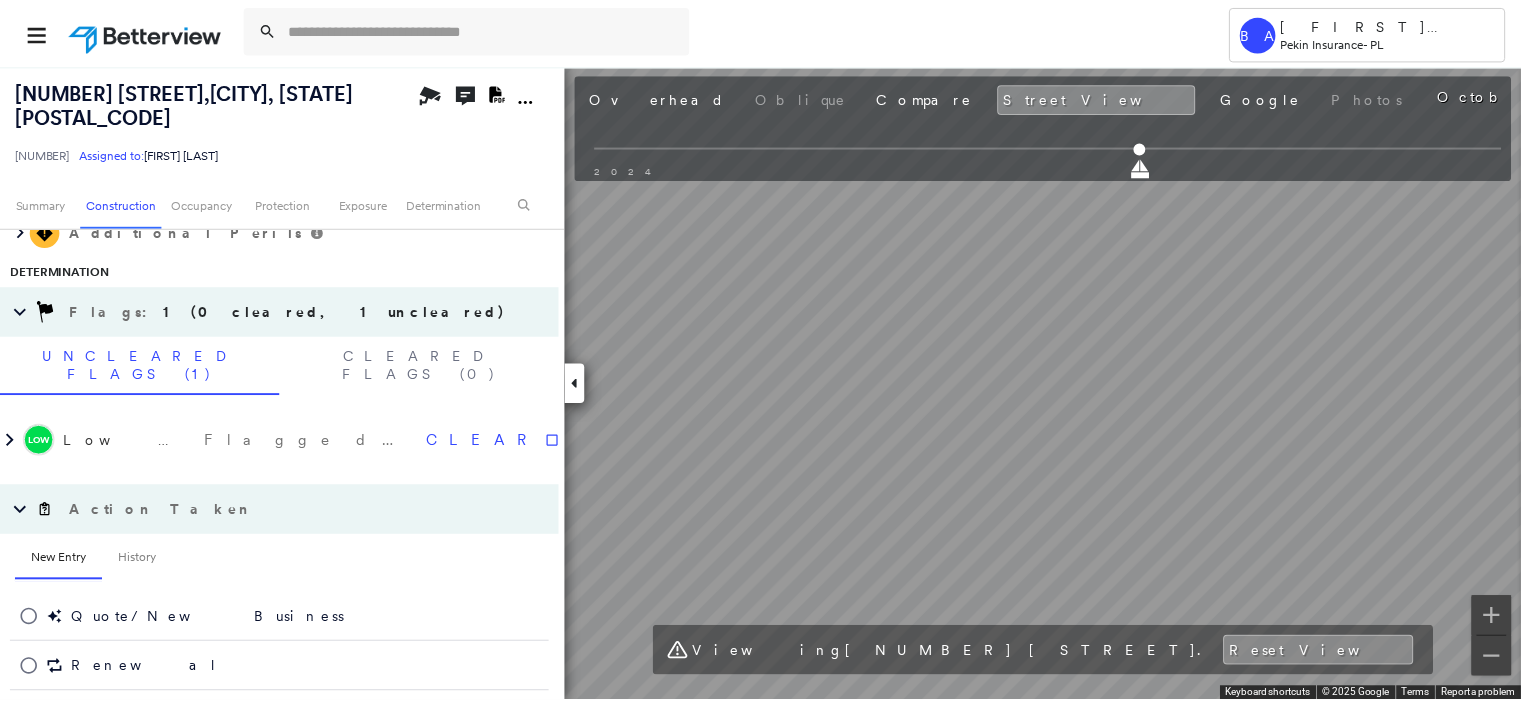 scroll, scrollTop: 948, scrollLeft: 0, axis: vertical 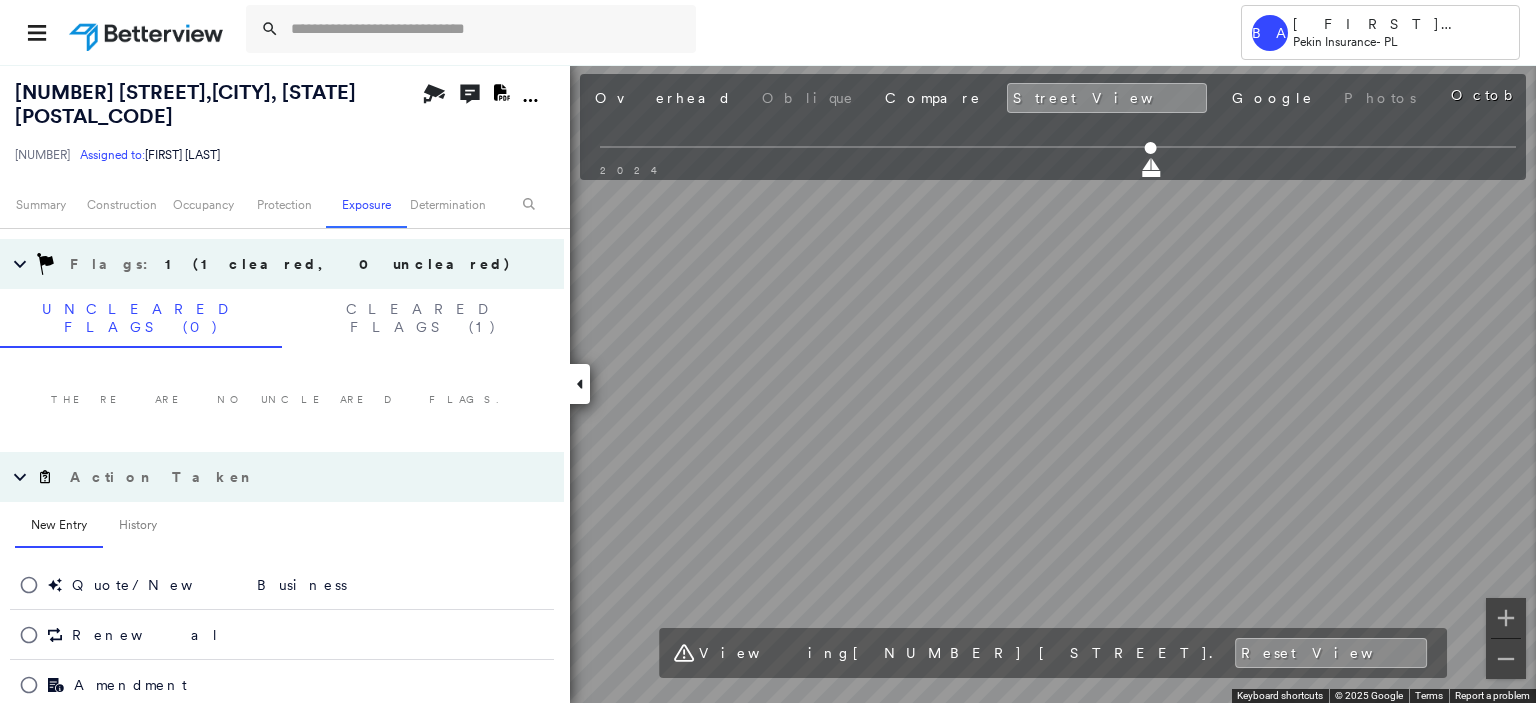 click at bounding box center (148, 32) 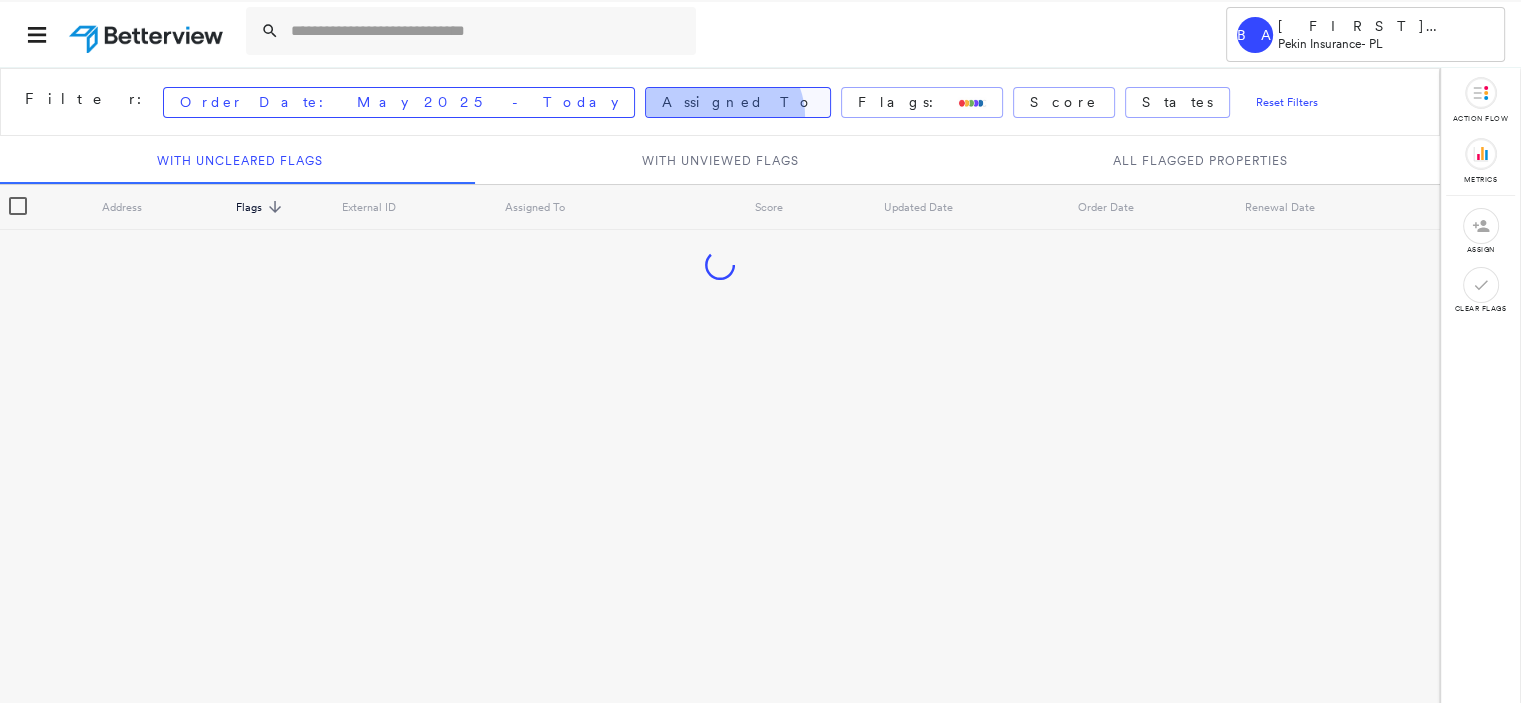 click on "Assigned To" at bounding box center (738, 102) 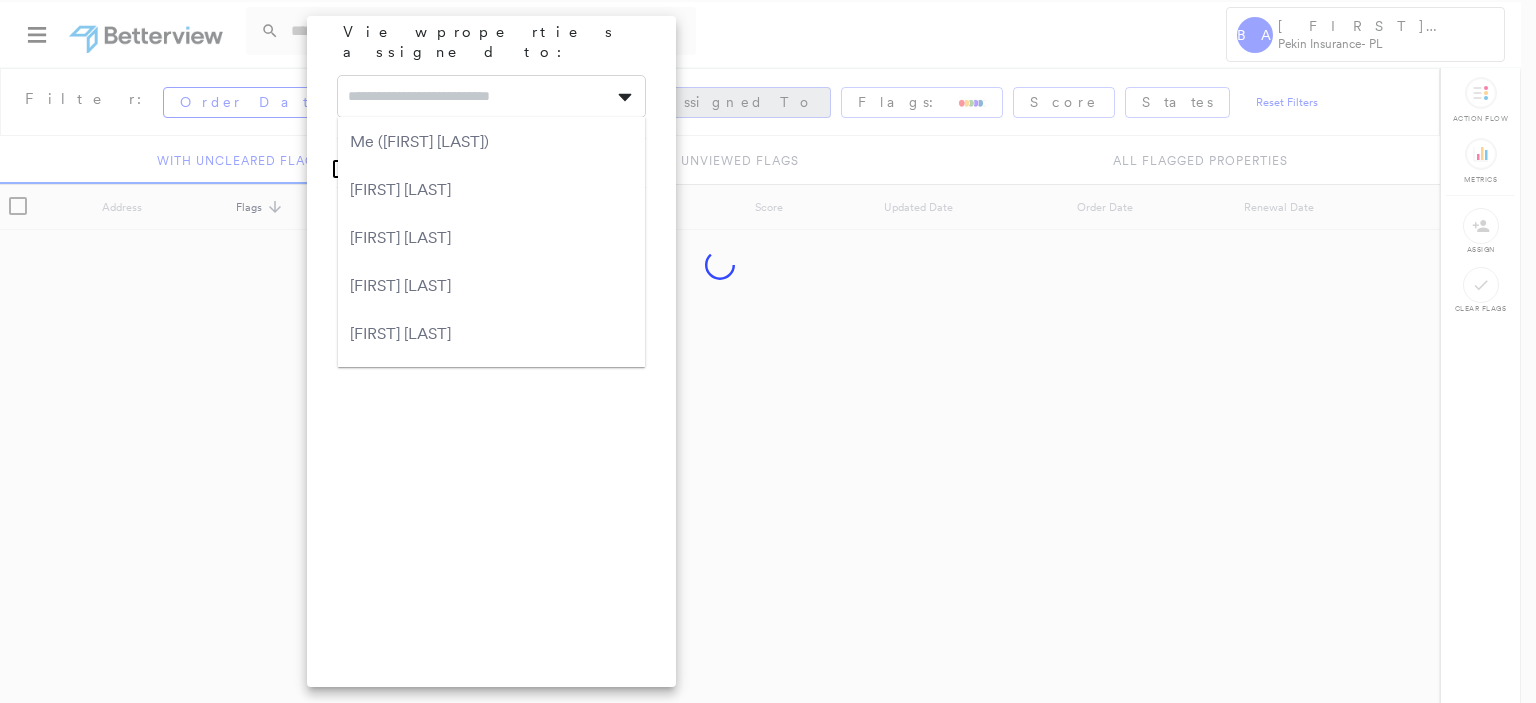 click at bounding box center [491, 96] 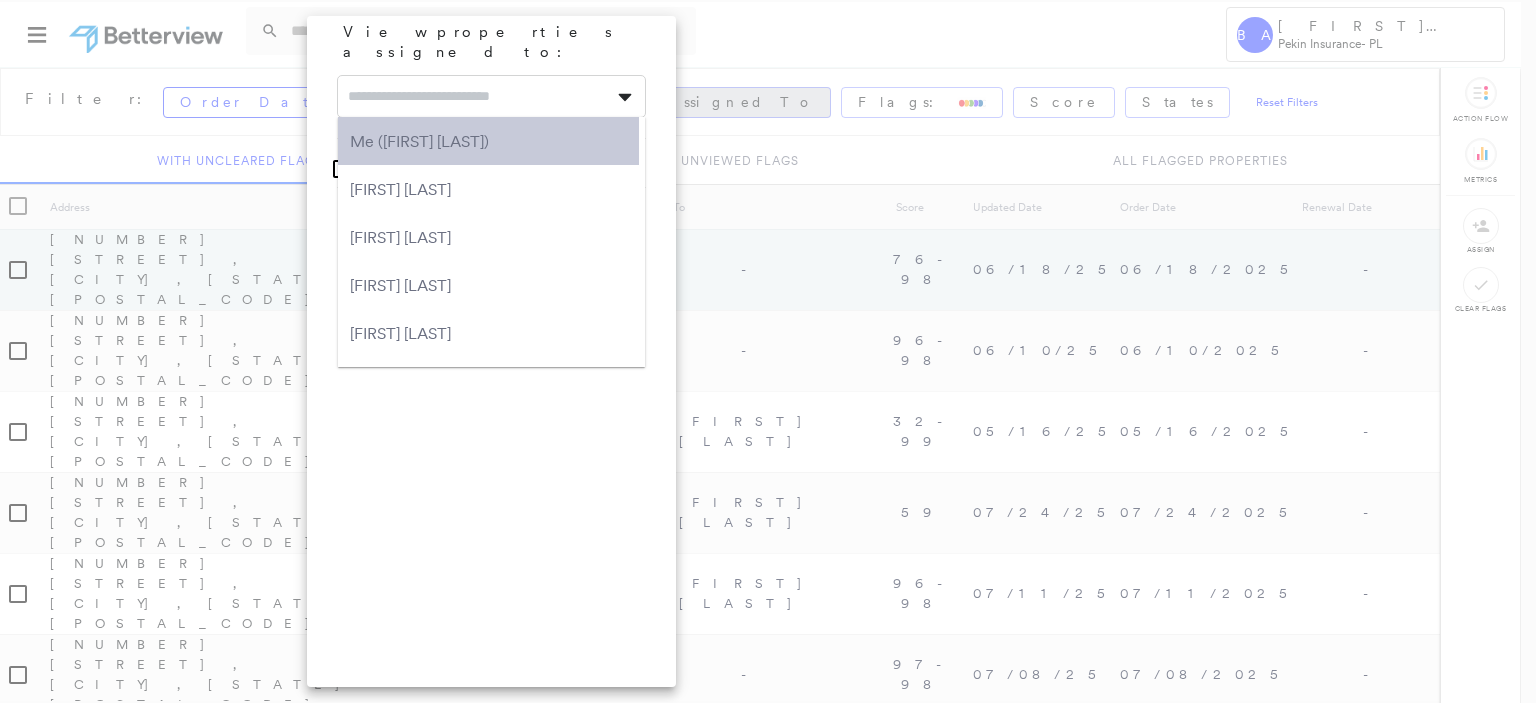 click on "Me ([FIRST] [LAST])" at bounding box center [488, 141] 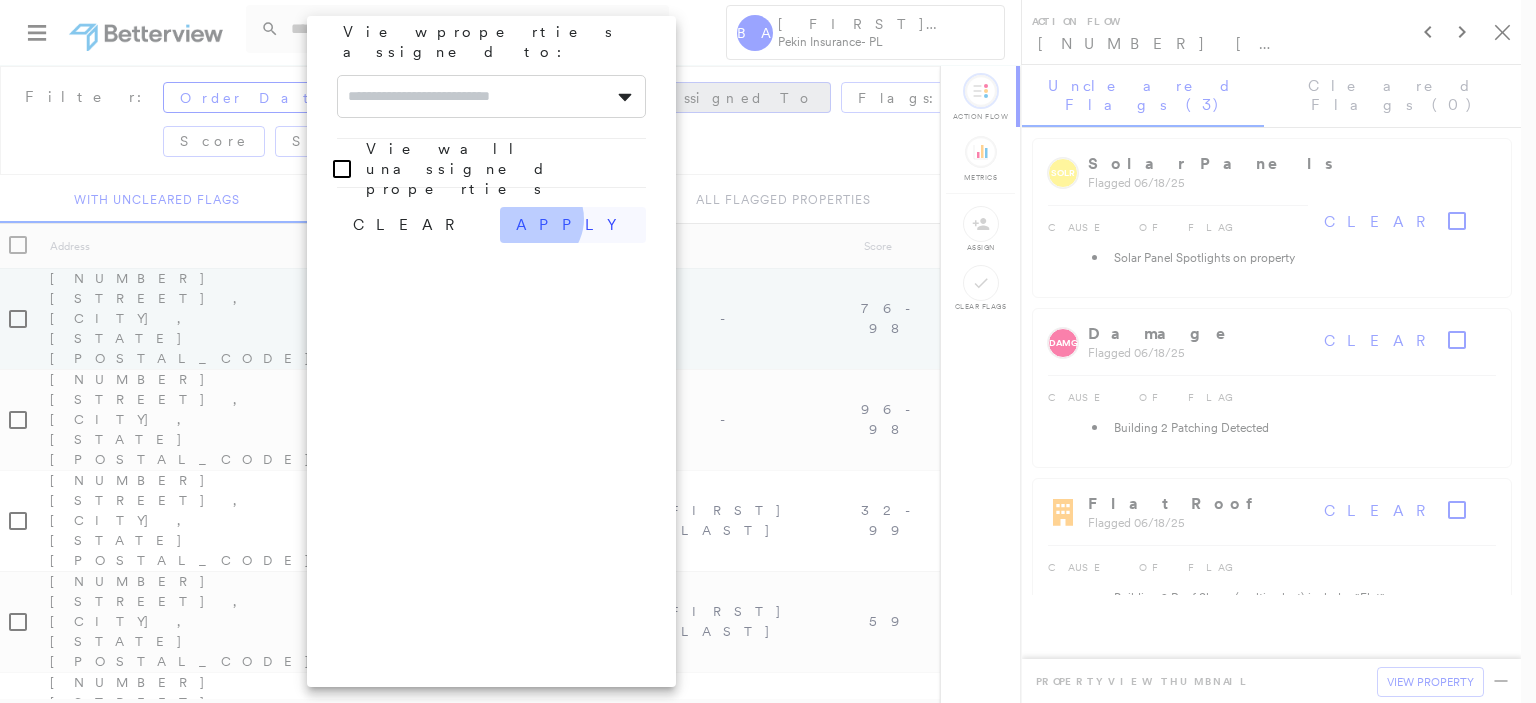 click on "apply" at bounding box center (573, 225) 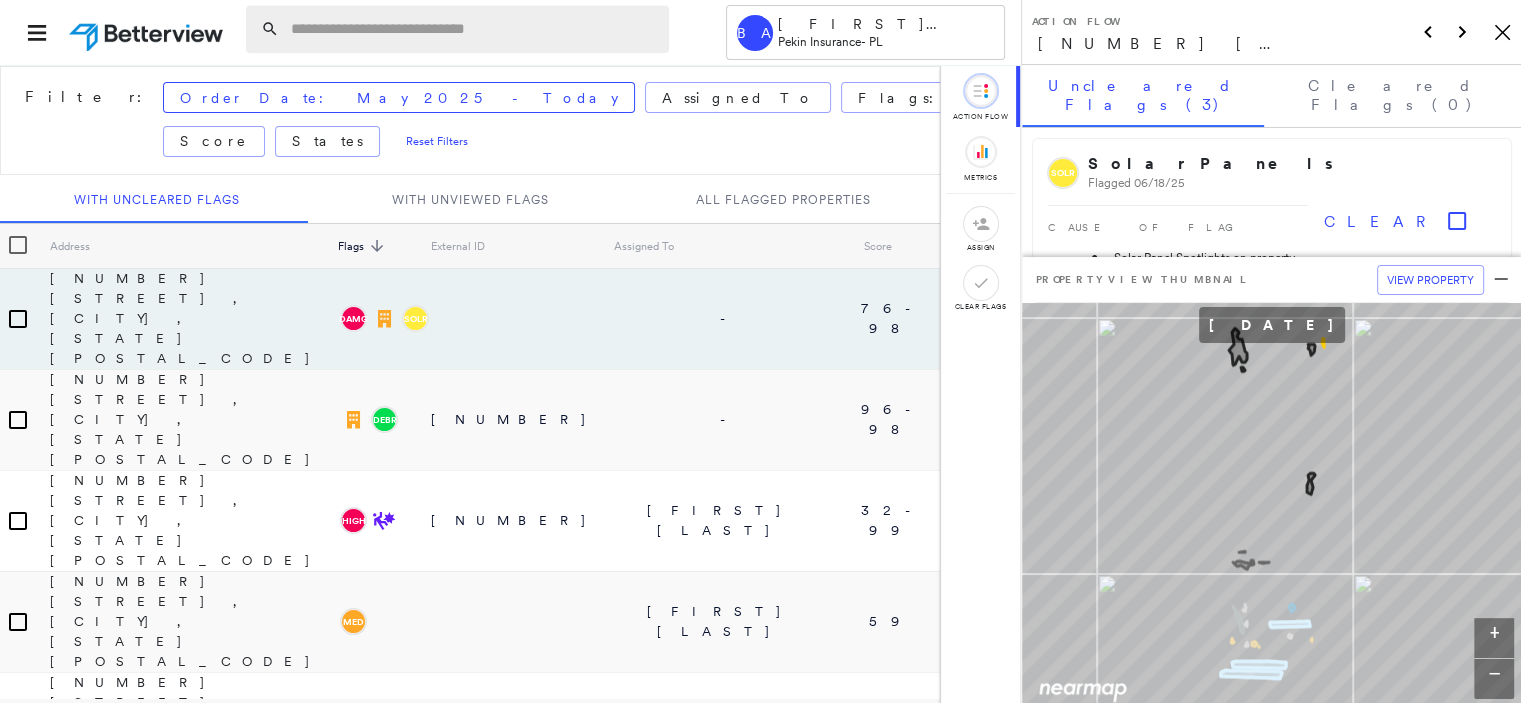 click at bounding box center (474, 29) 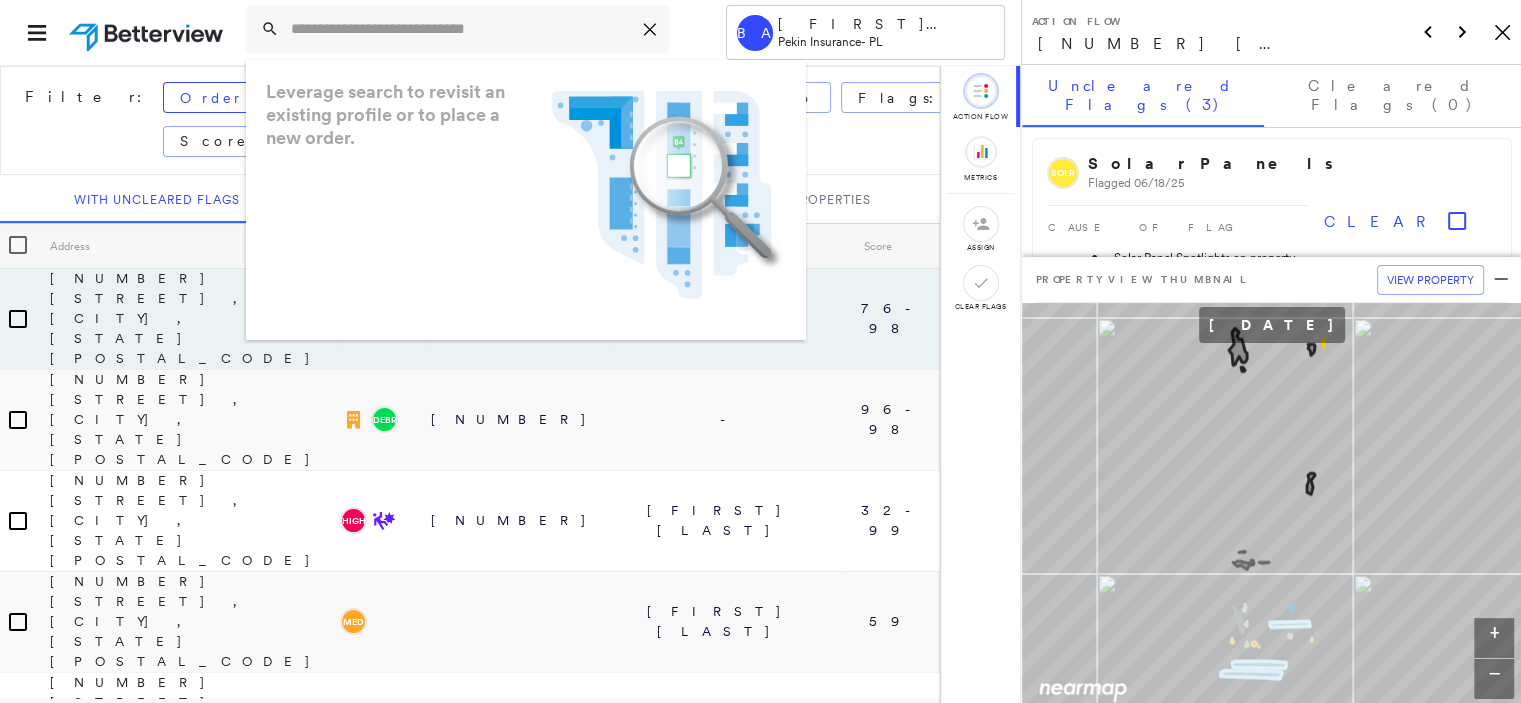 click on "Filter: Order Date: May 2025 - Today Assigned To Flags: Score States Reset Filters" at bounding box center (551, 120) 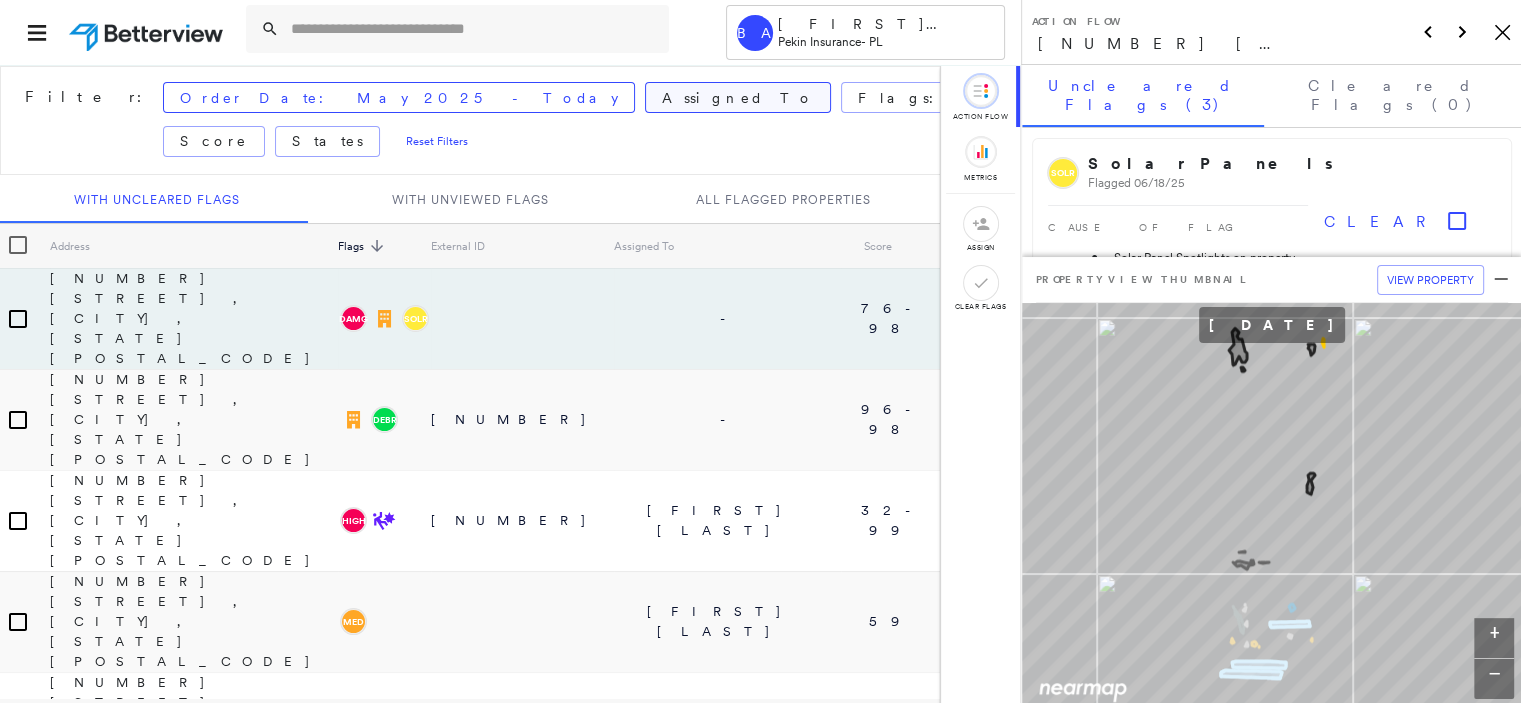 click on "Assigned To" at bounding box center (738, 98) 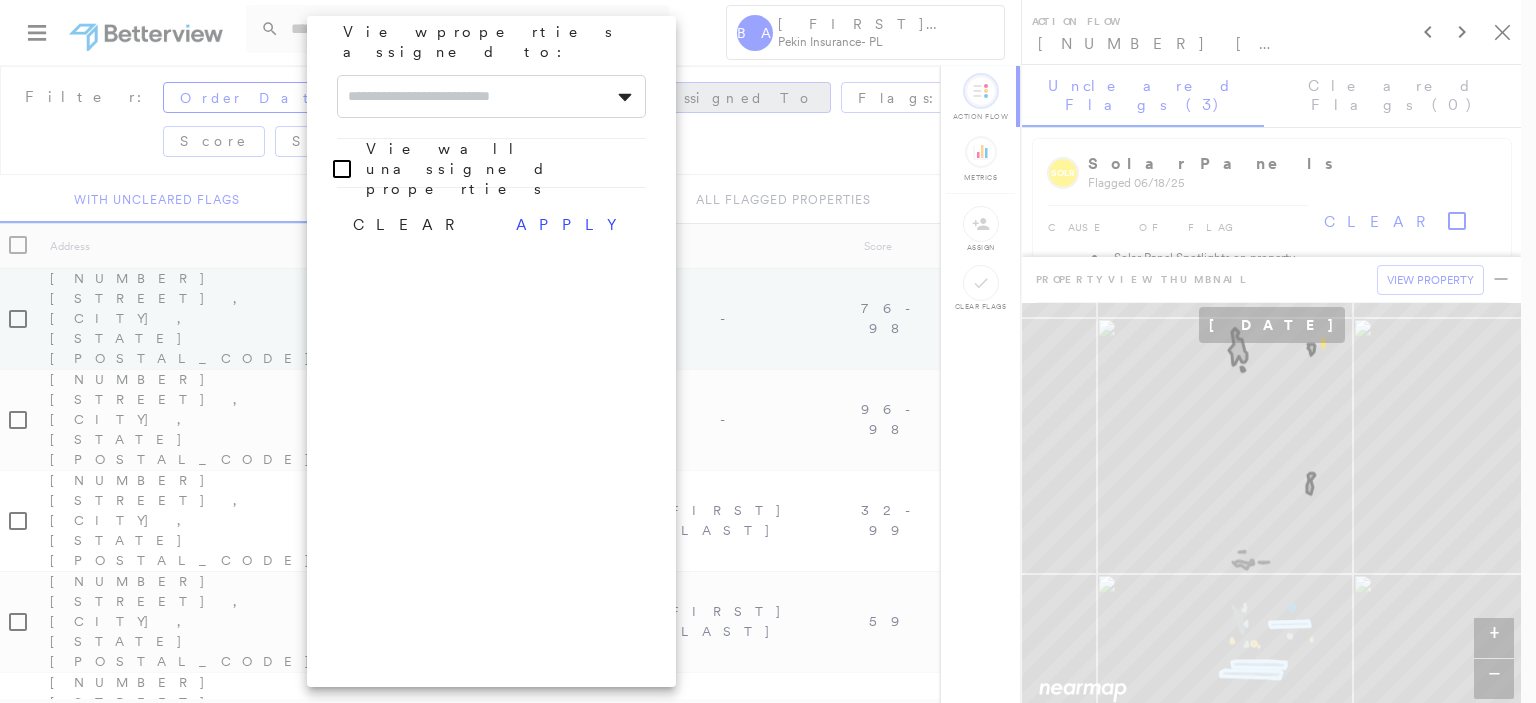 click at bounding box center (491, 96) 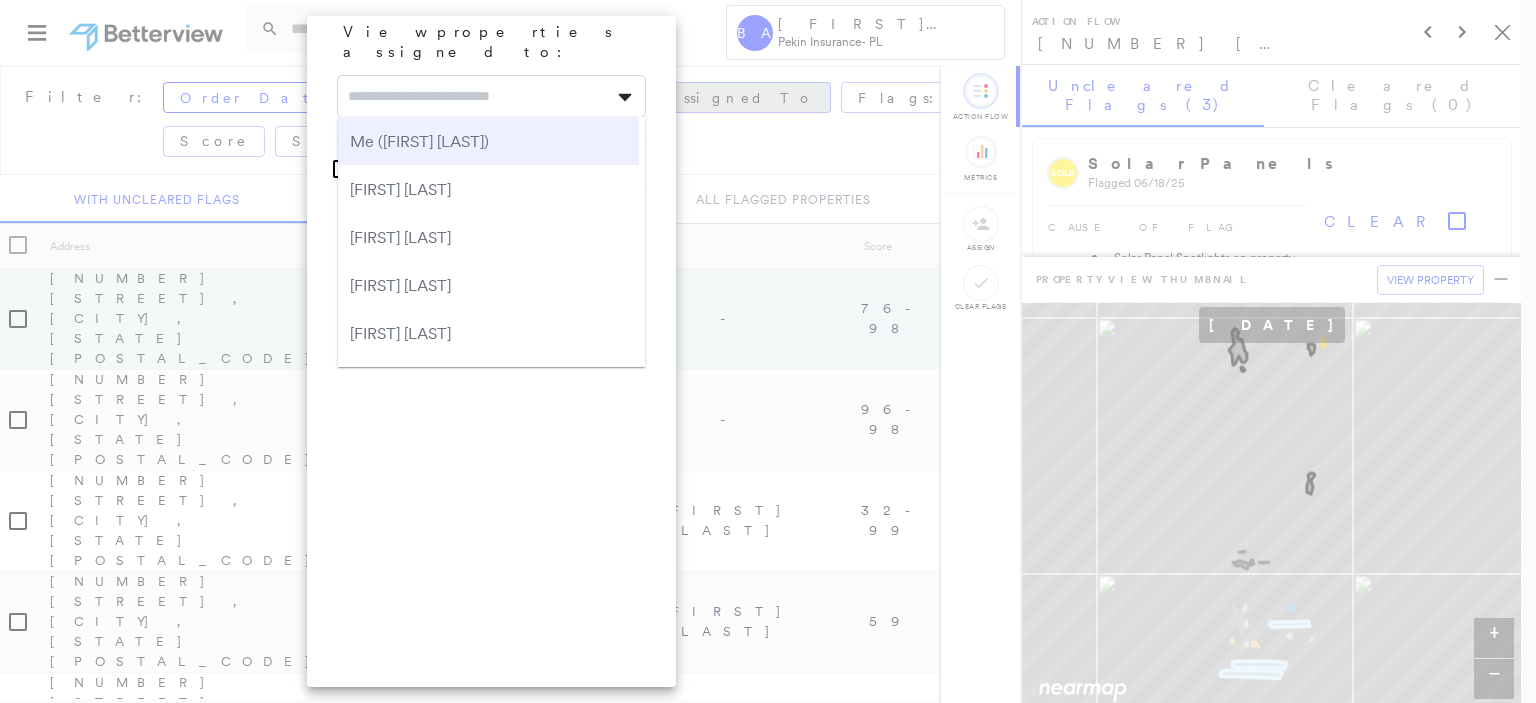 click on "Me ([FIRST] [LAST])" at bounding box center [488, 141] 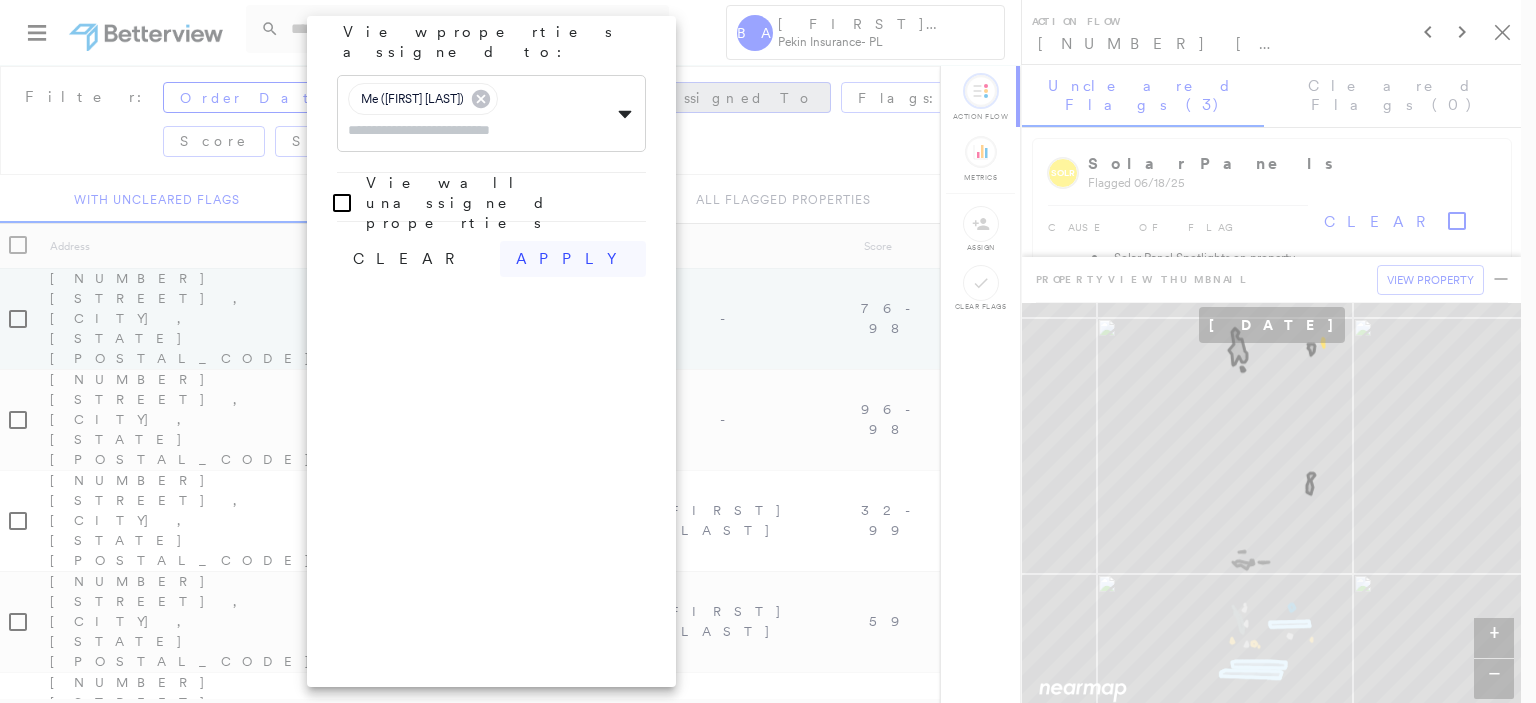 click on "apply" at bounding box center (573, 259) 